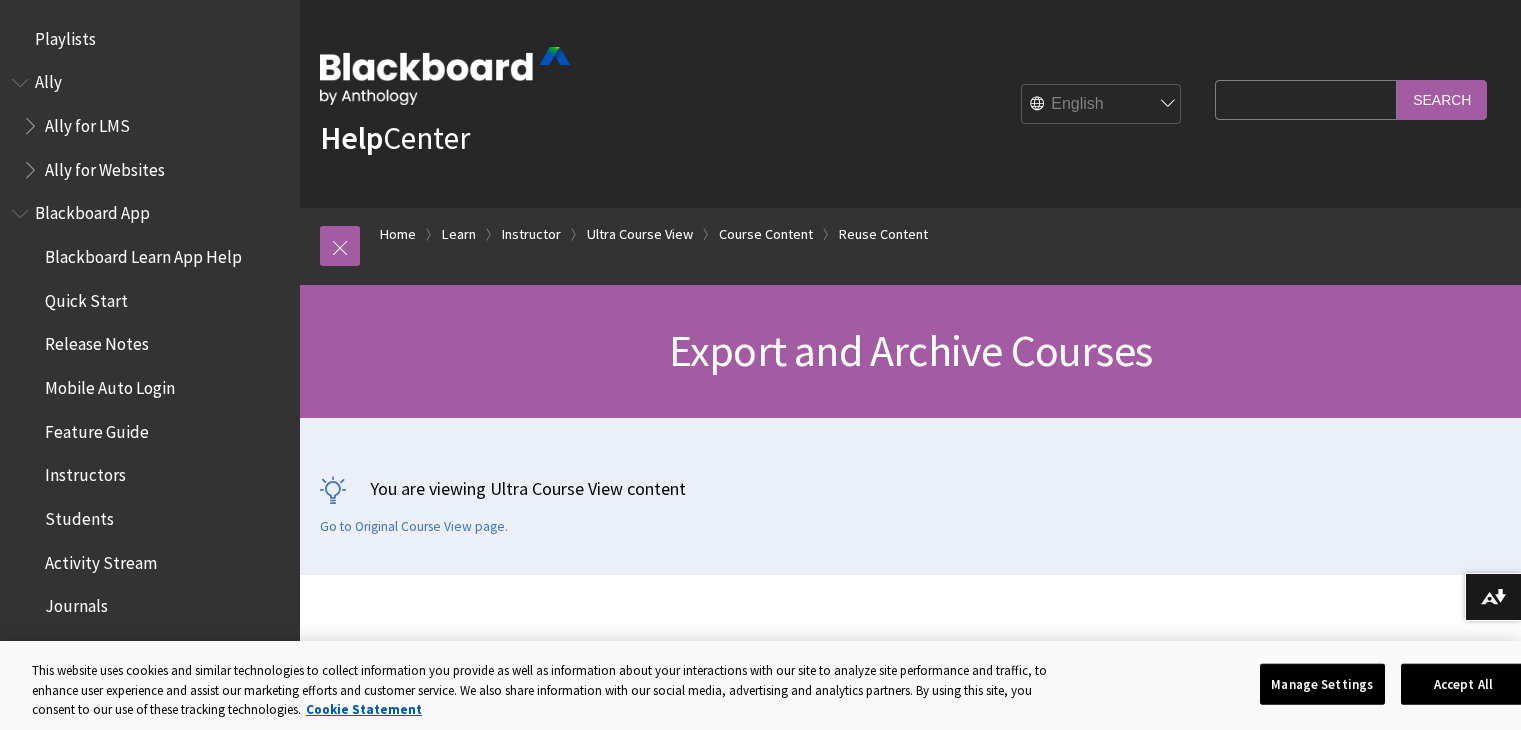 scroll, scrollTop: 0, scrollLeft: 0, axis: both 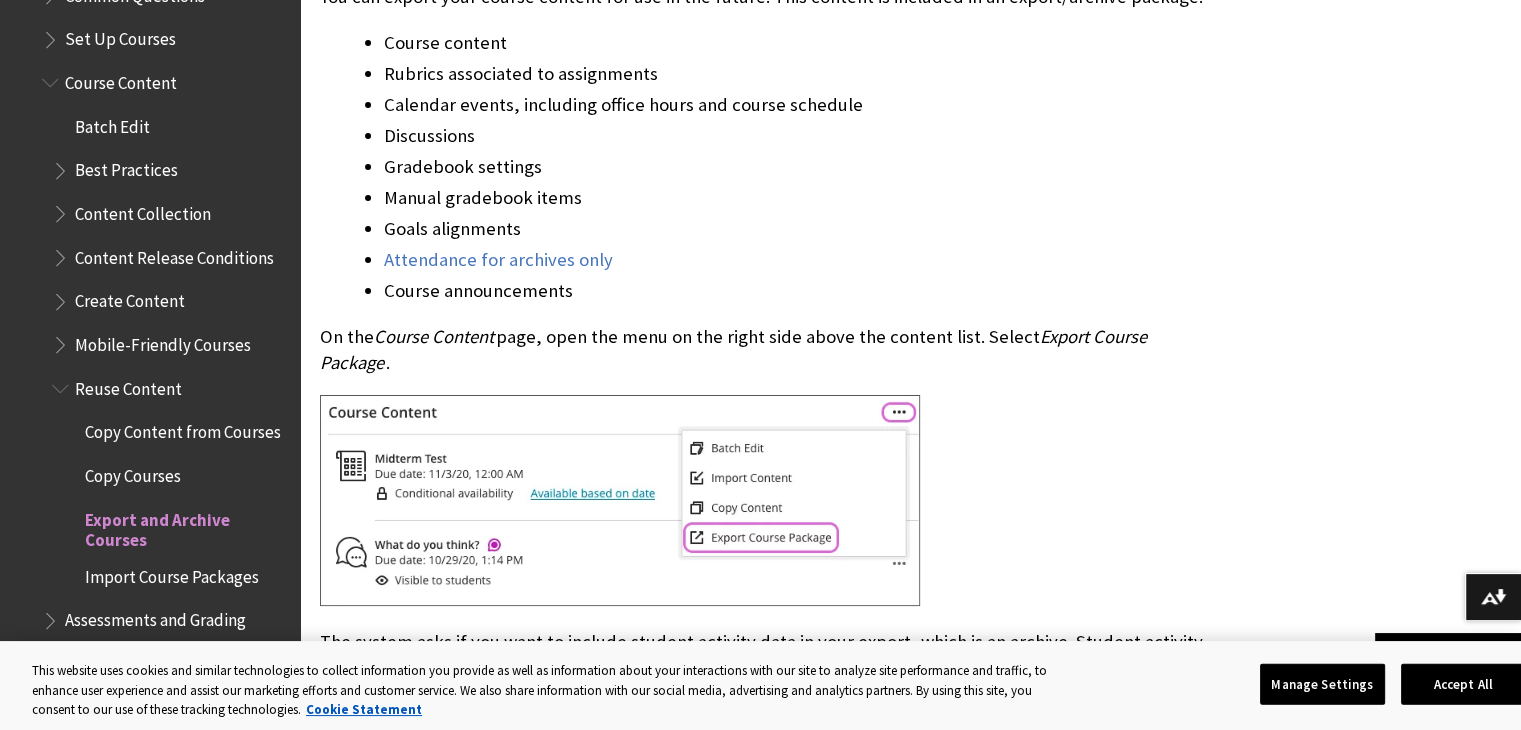 click at bounding box center [62, 297] 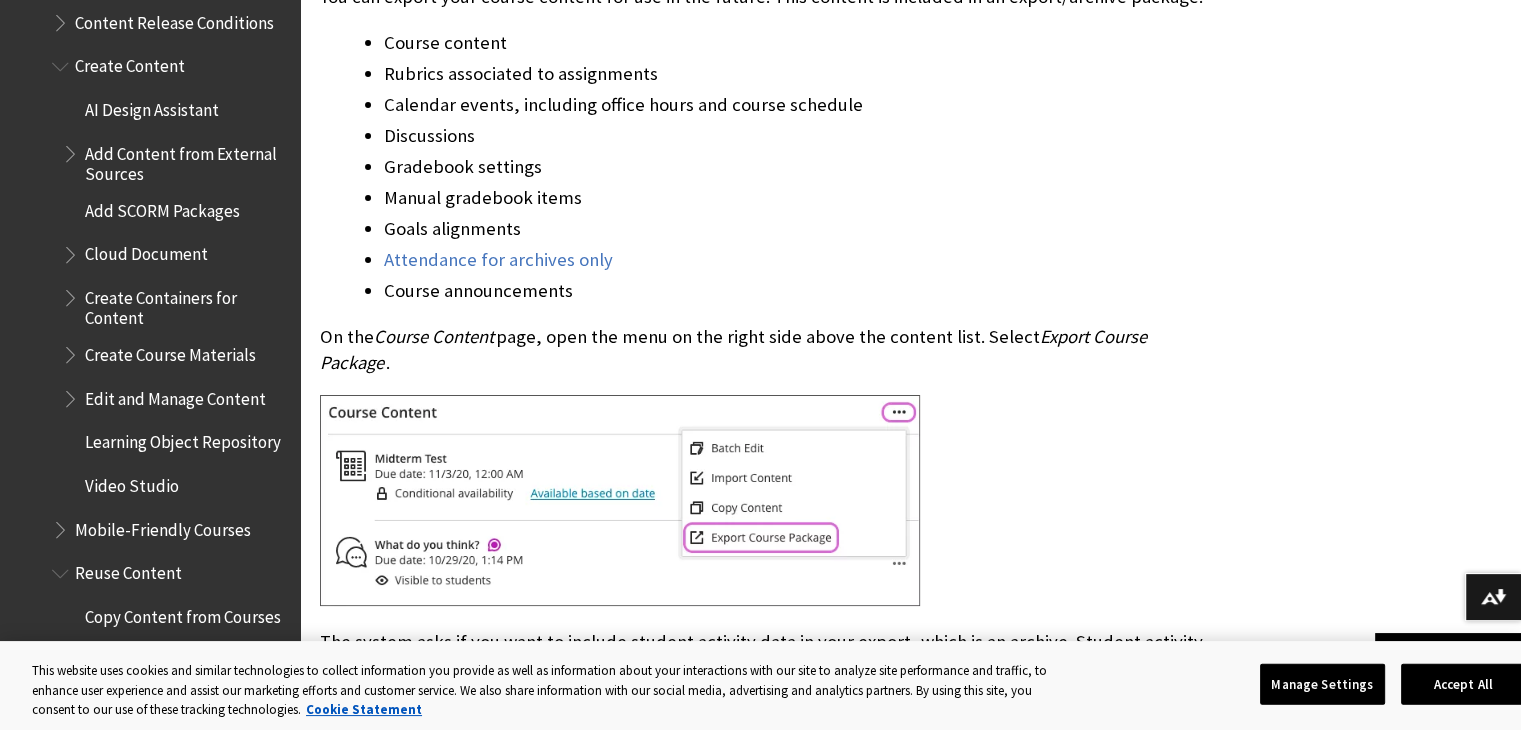 scroll, scrollTop: 2933, scrollLeft: 0, axis: vertical 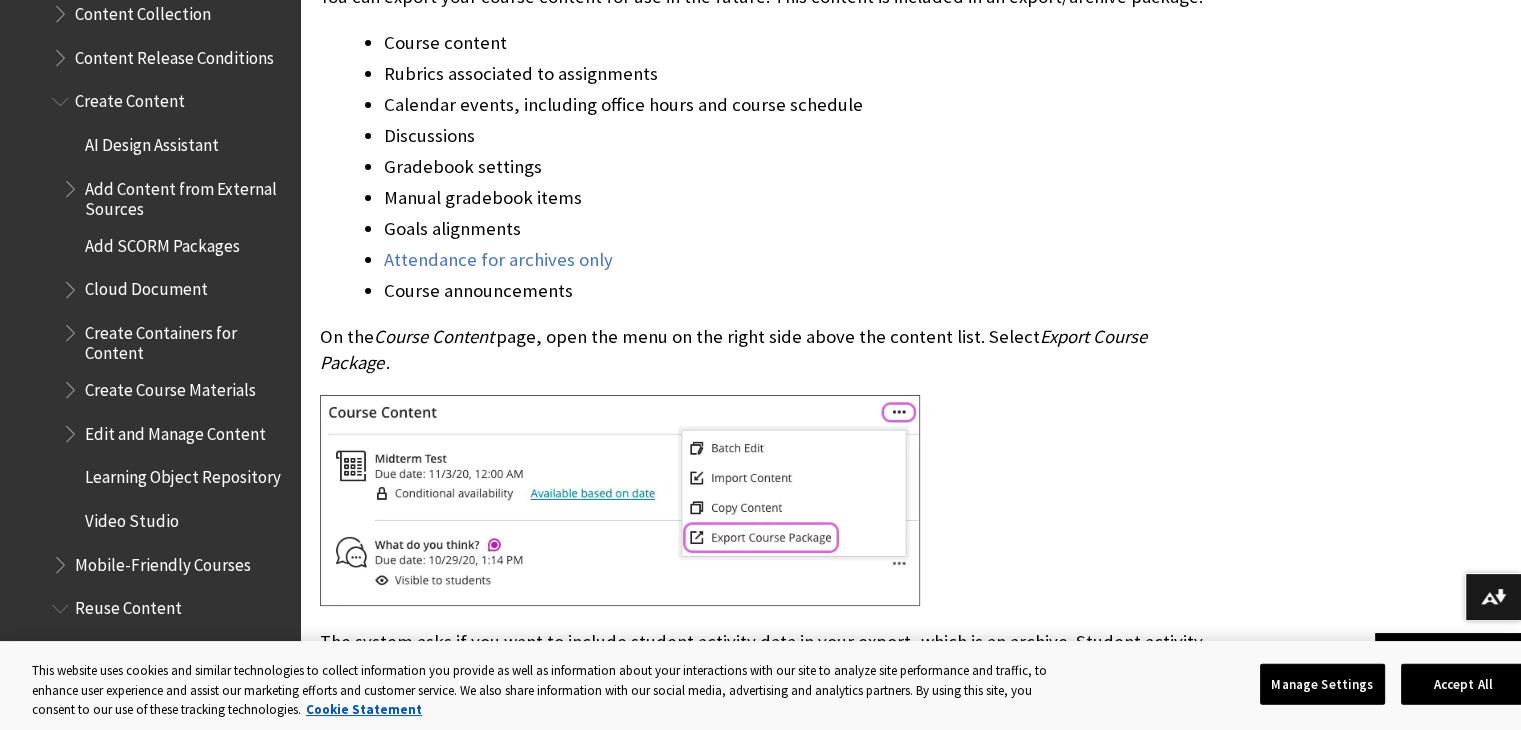 drag, startPoint x: 132, startPoint y: 115, endPoint x: 122, endPoint y: 121, distance: 11.661903 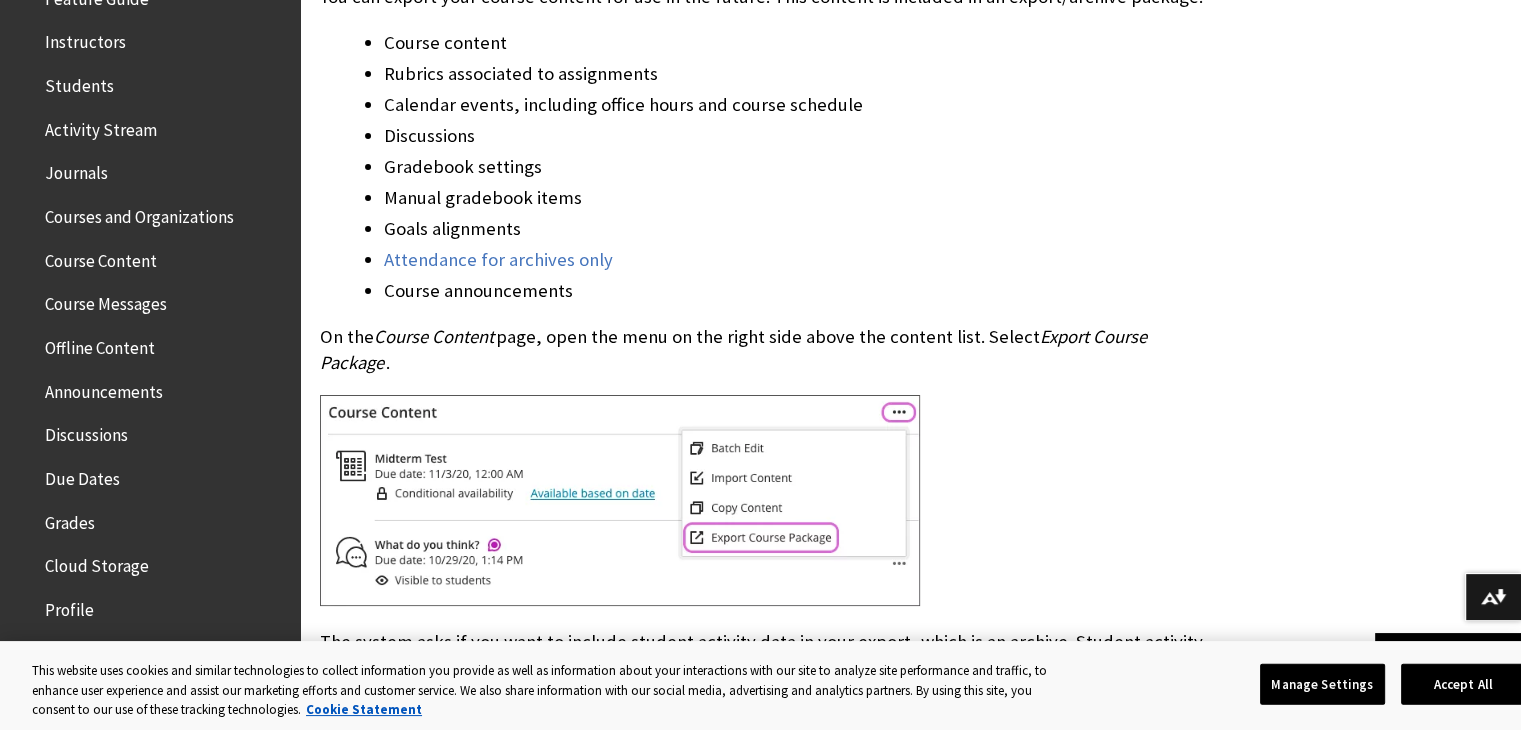 scroll, scrollTop: 333, scrollLeft: 0, axis: vertical 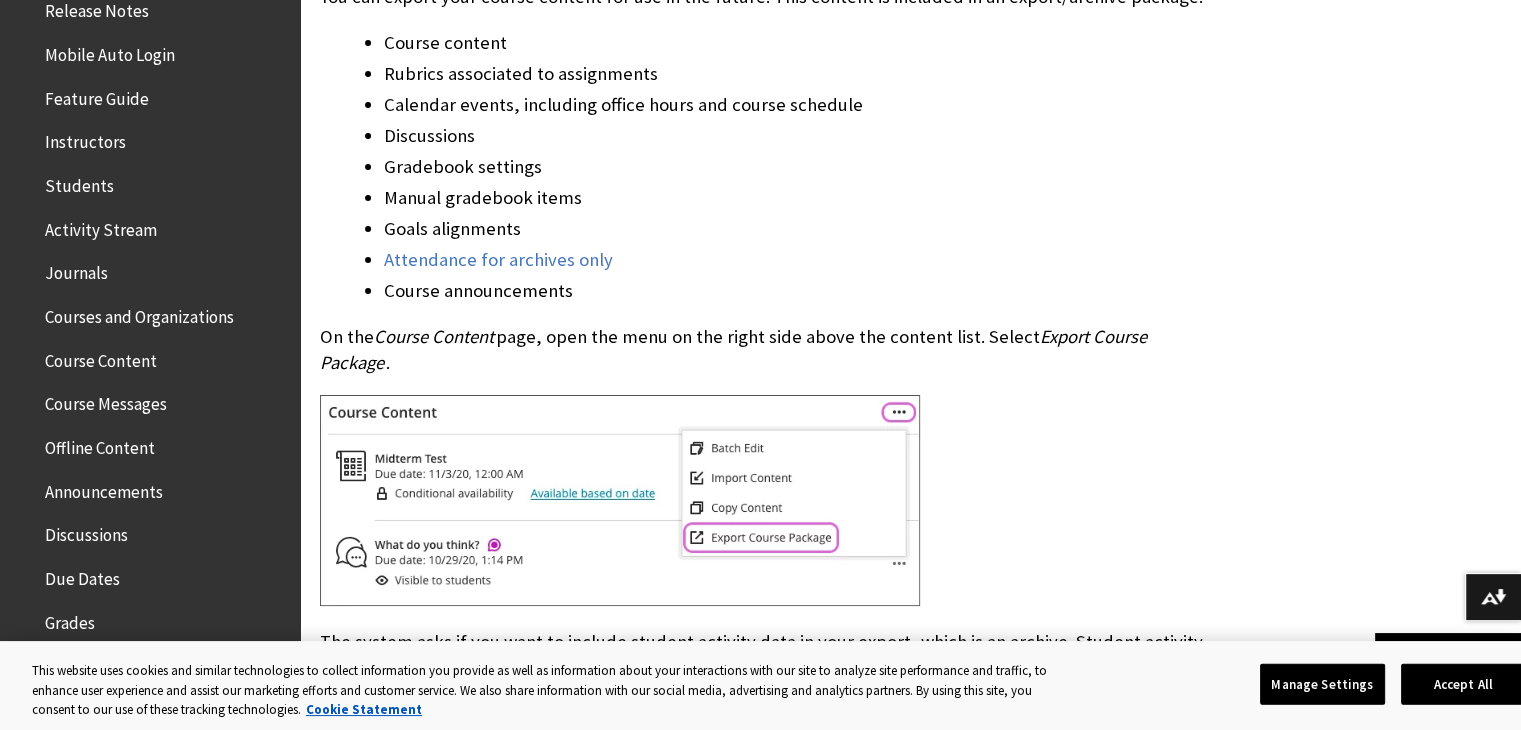 click on "Course Content" at bounding box center (101, 357) 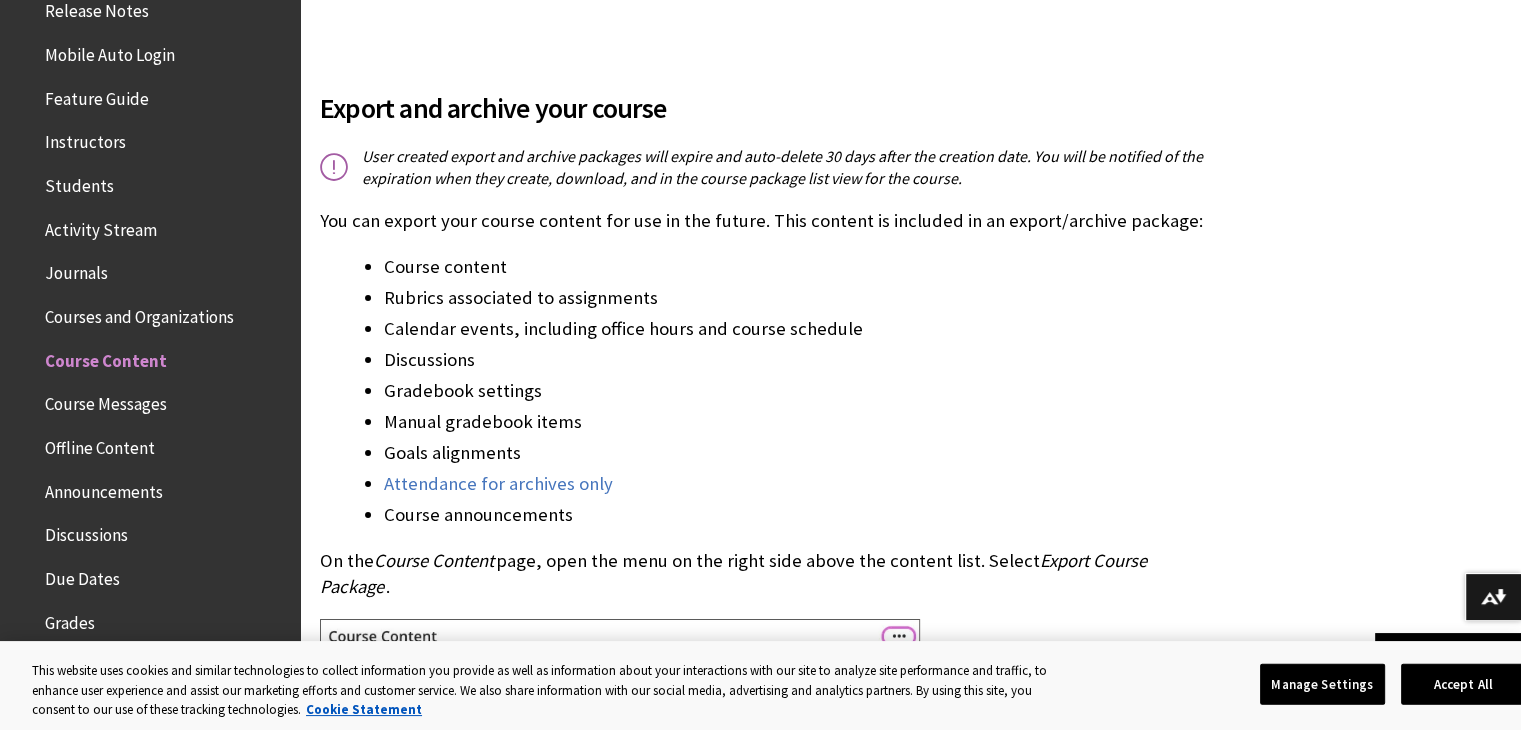 scroll, scrollTop: 600, scrollLeft: 0, axis: vertical 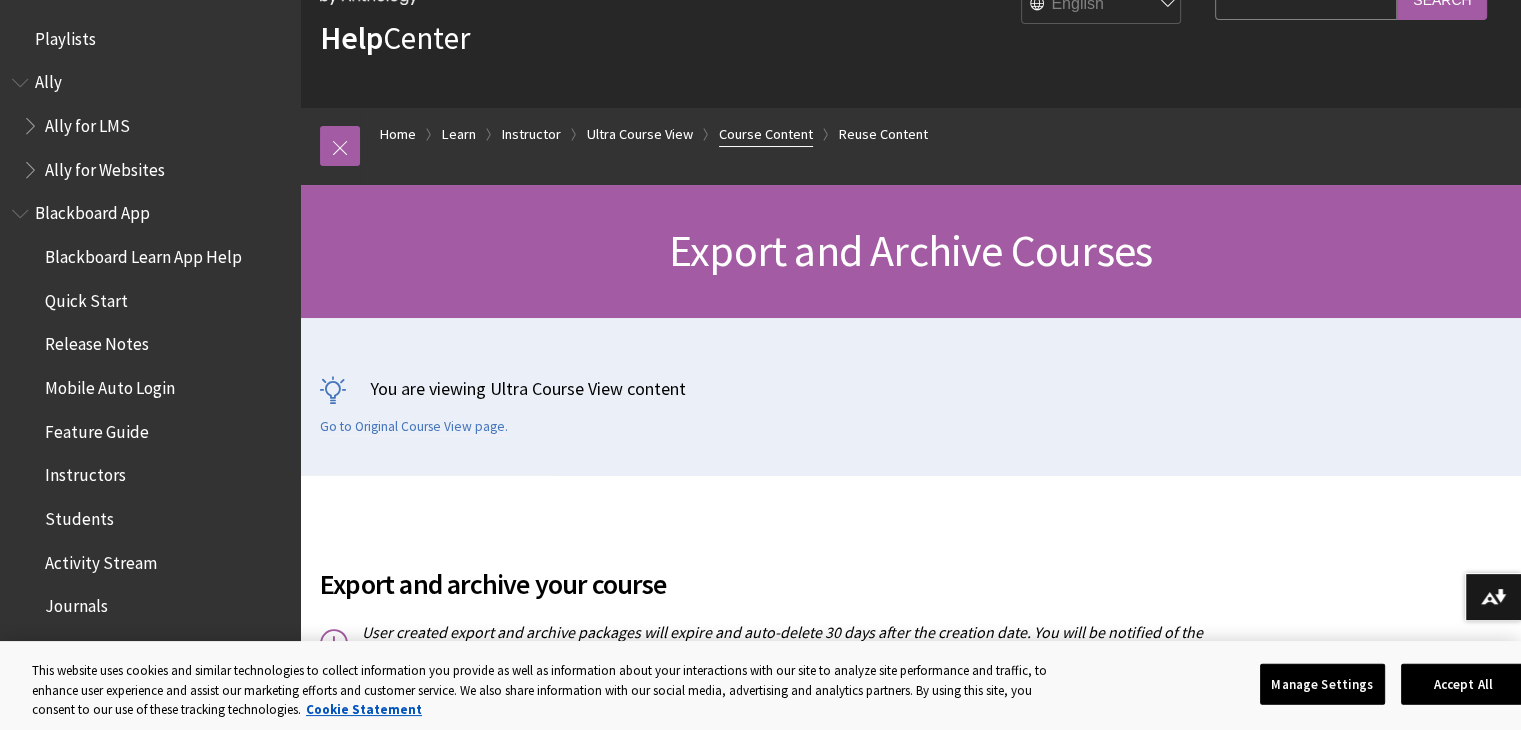 click on "Course Content" at bounding box center [766, 134] 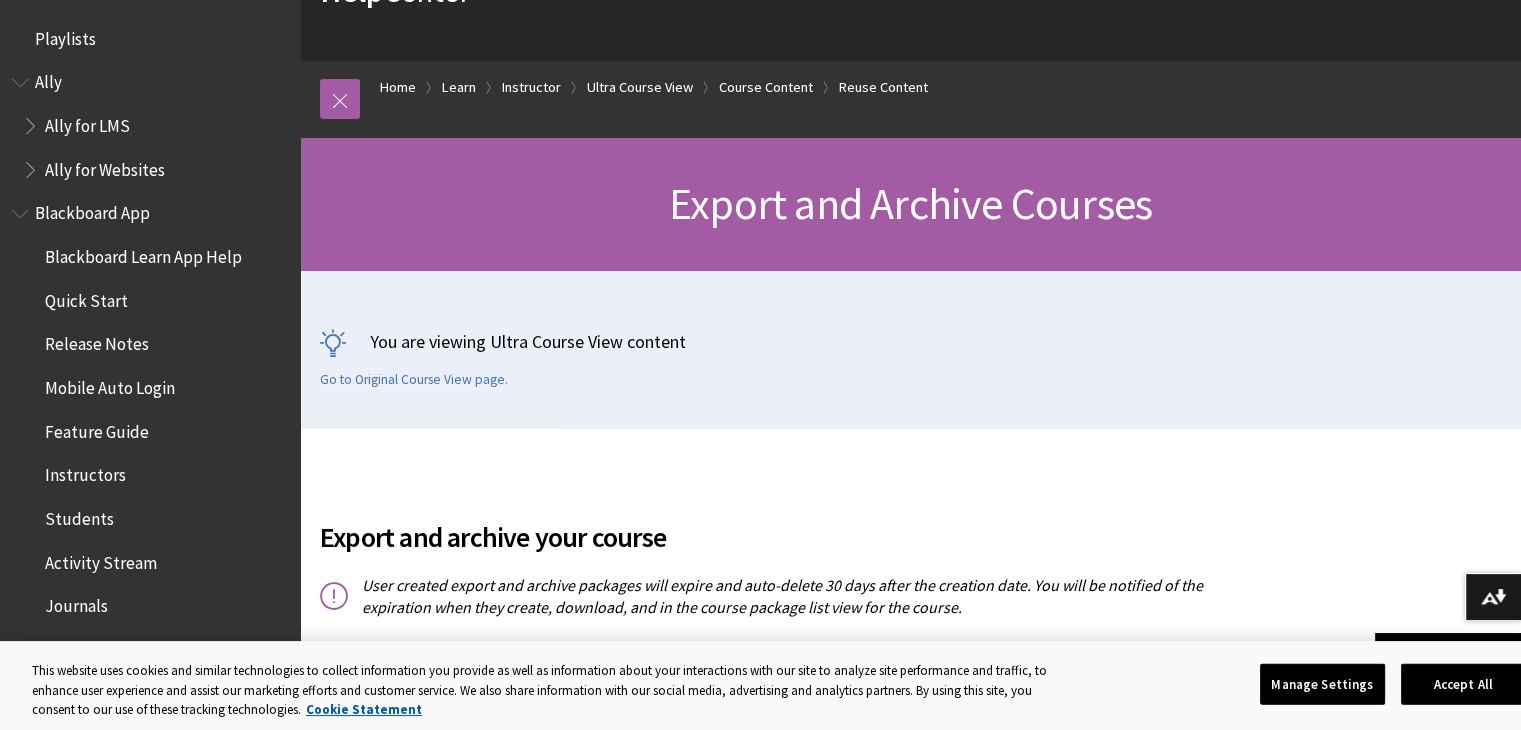 scroll, scrollTop: 100, scrollLeft: 0, axis: vertical 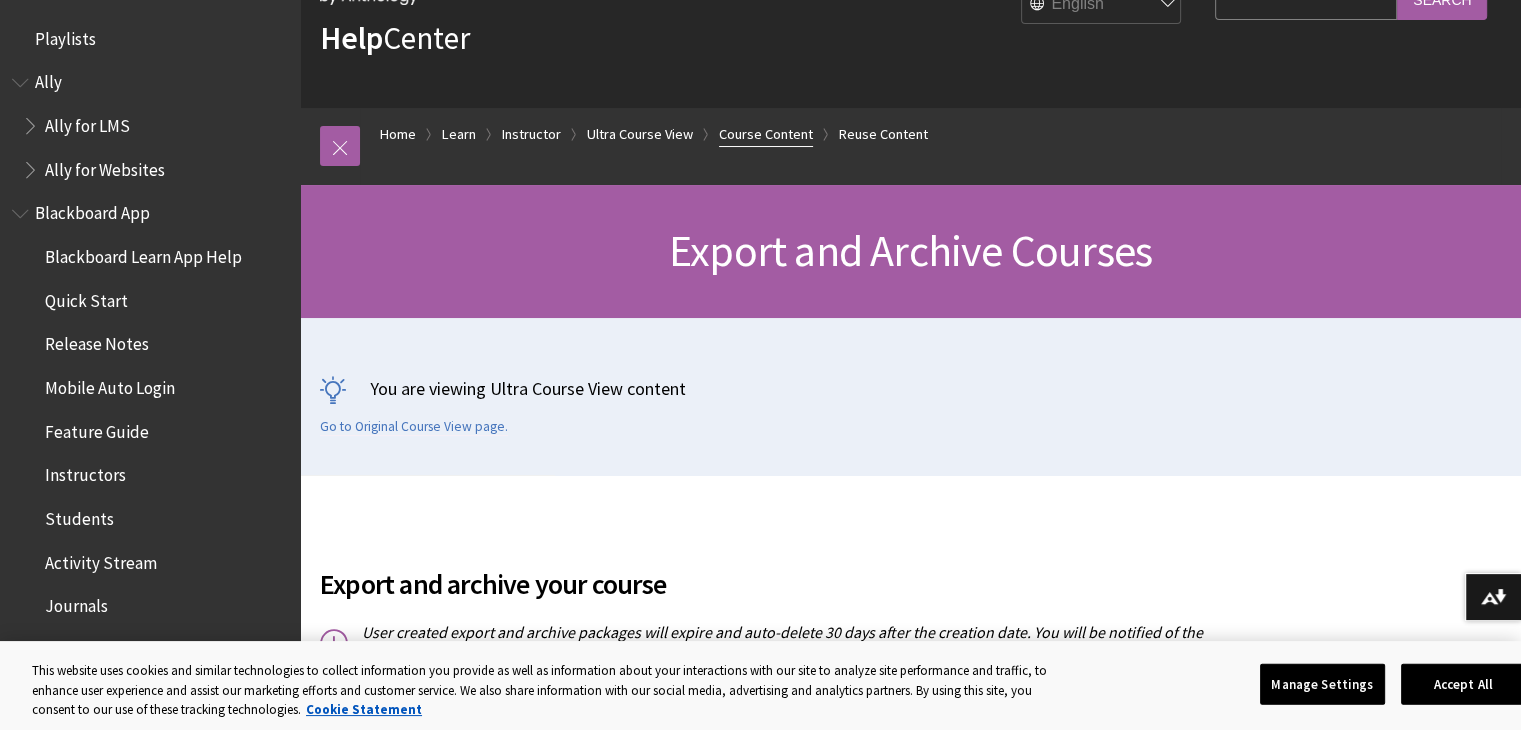 click on "Course Content" at bounding box center (766, 134) 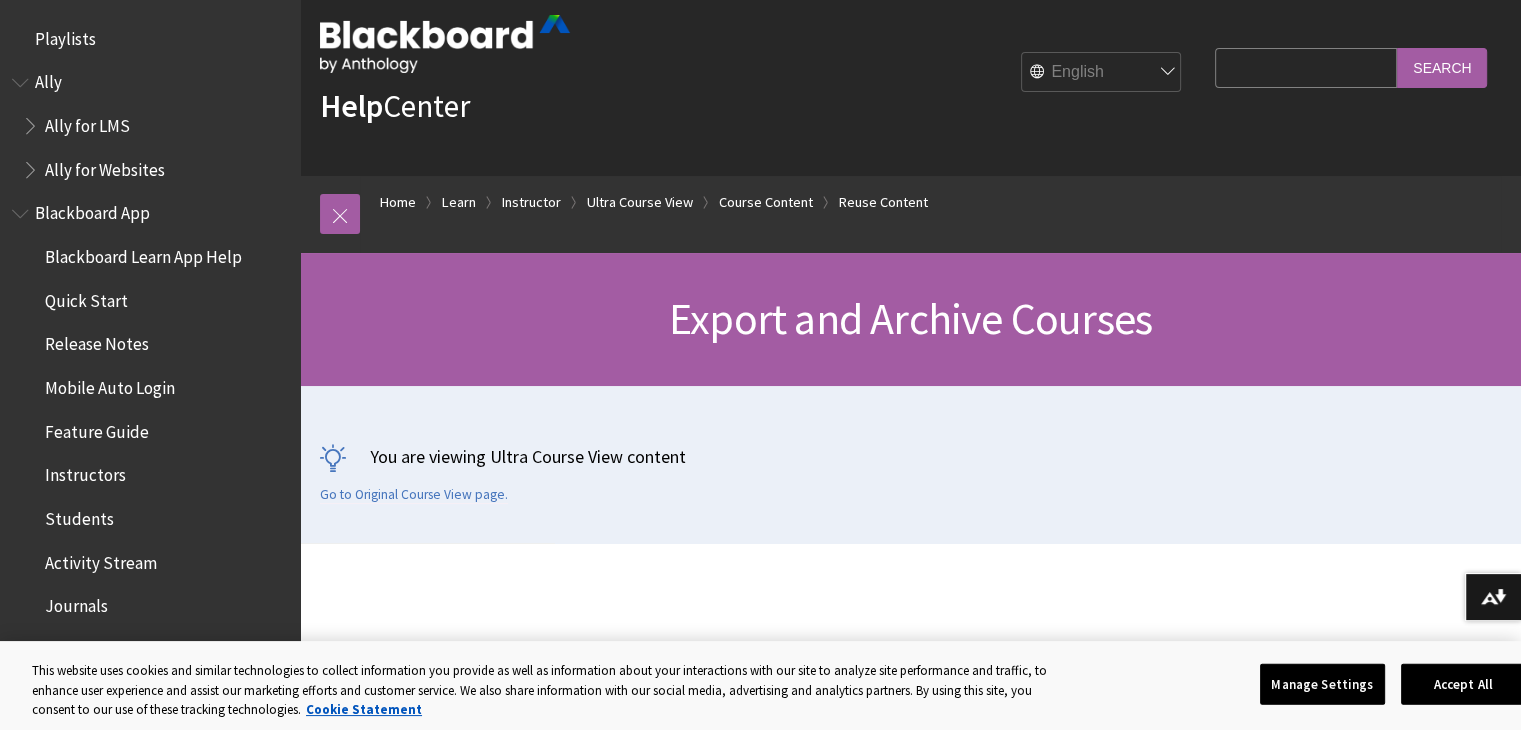 scroll, scrollTop: 0, scrollLeft: 0, axis: both 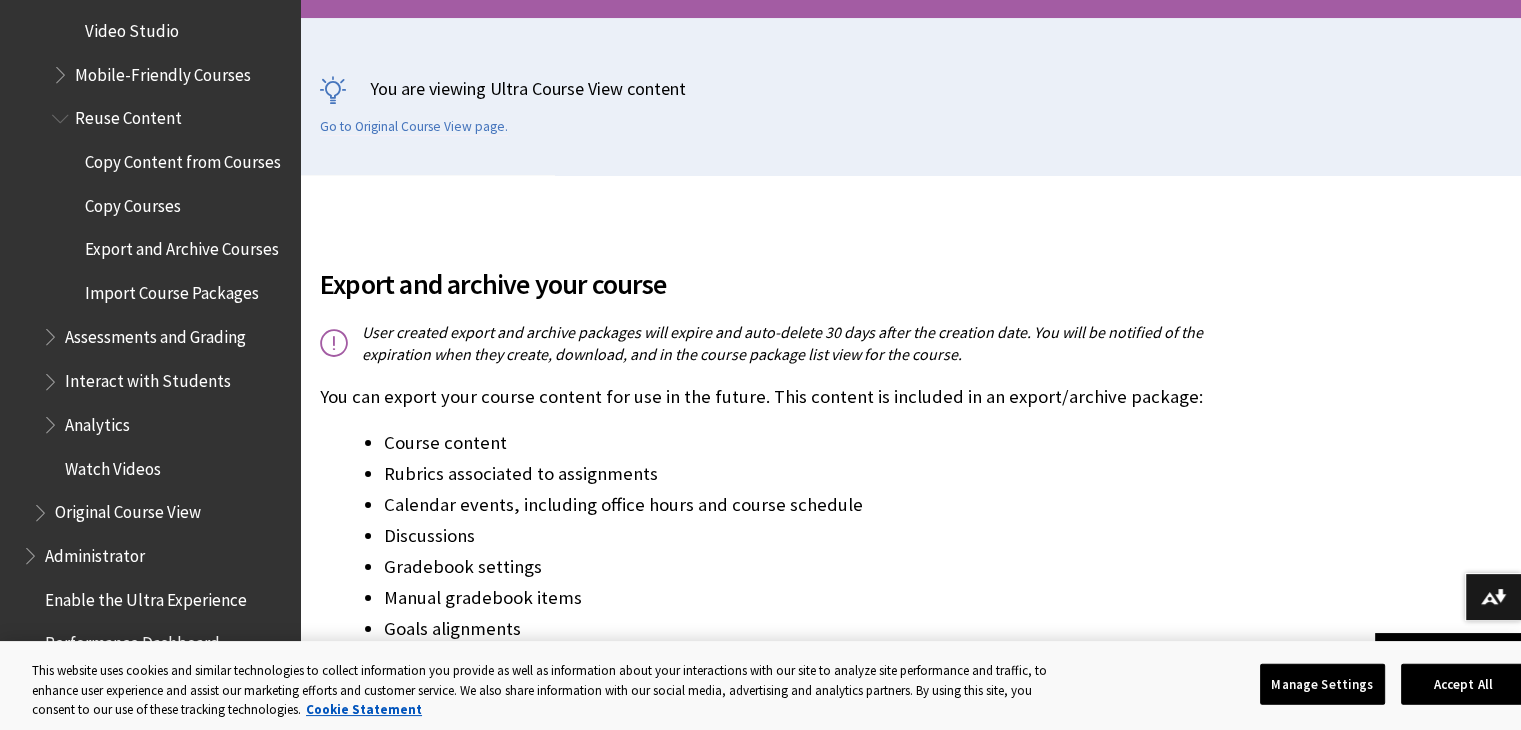 click on "Export and Archive Courses" at bounding box center (182, 246) 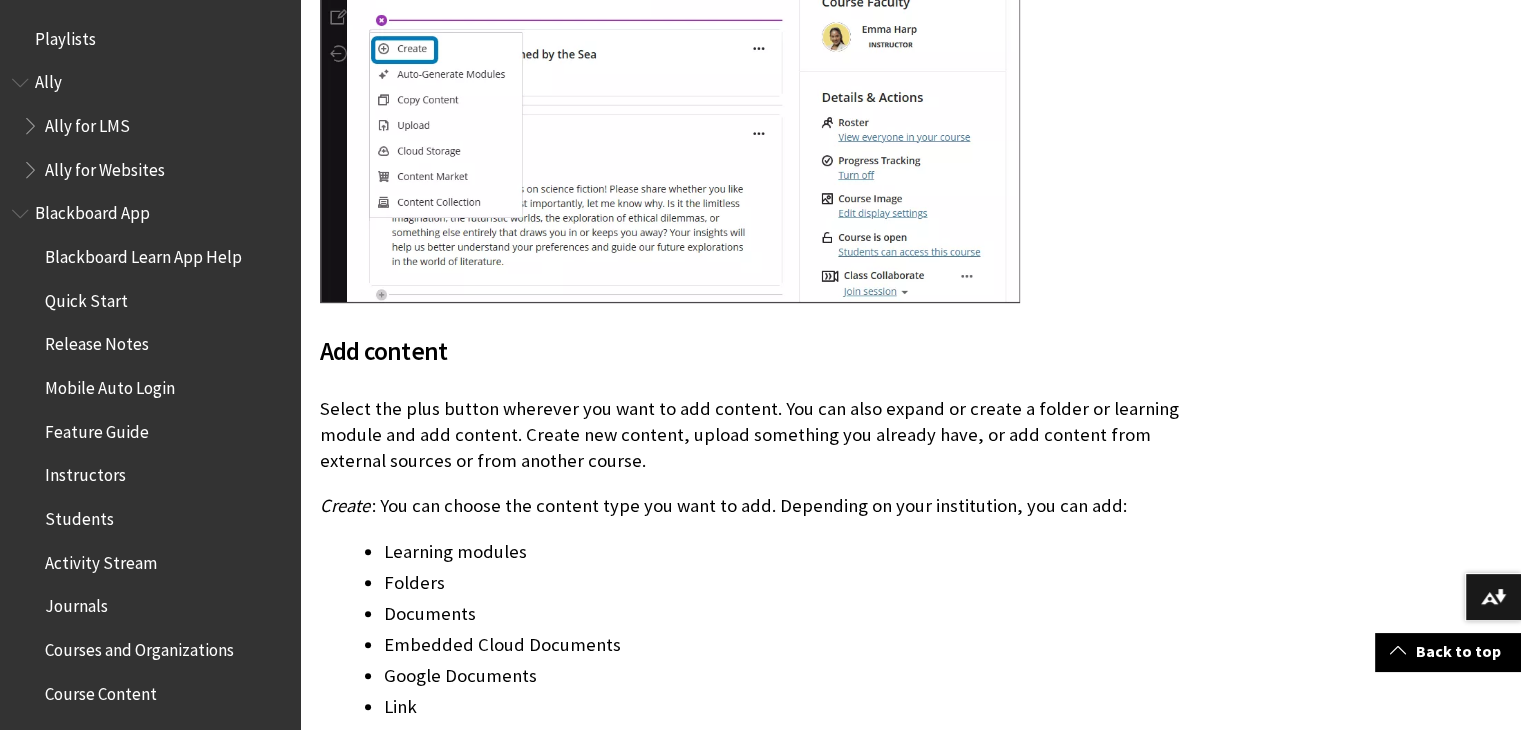 scroll, scrollTop: 1100, scrollLeft: 0, axis: vertical 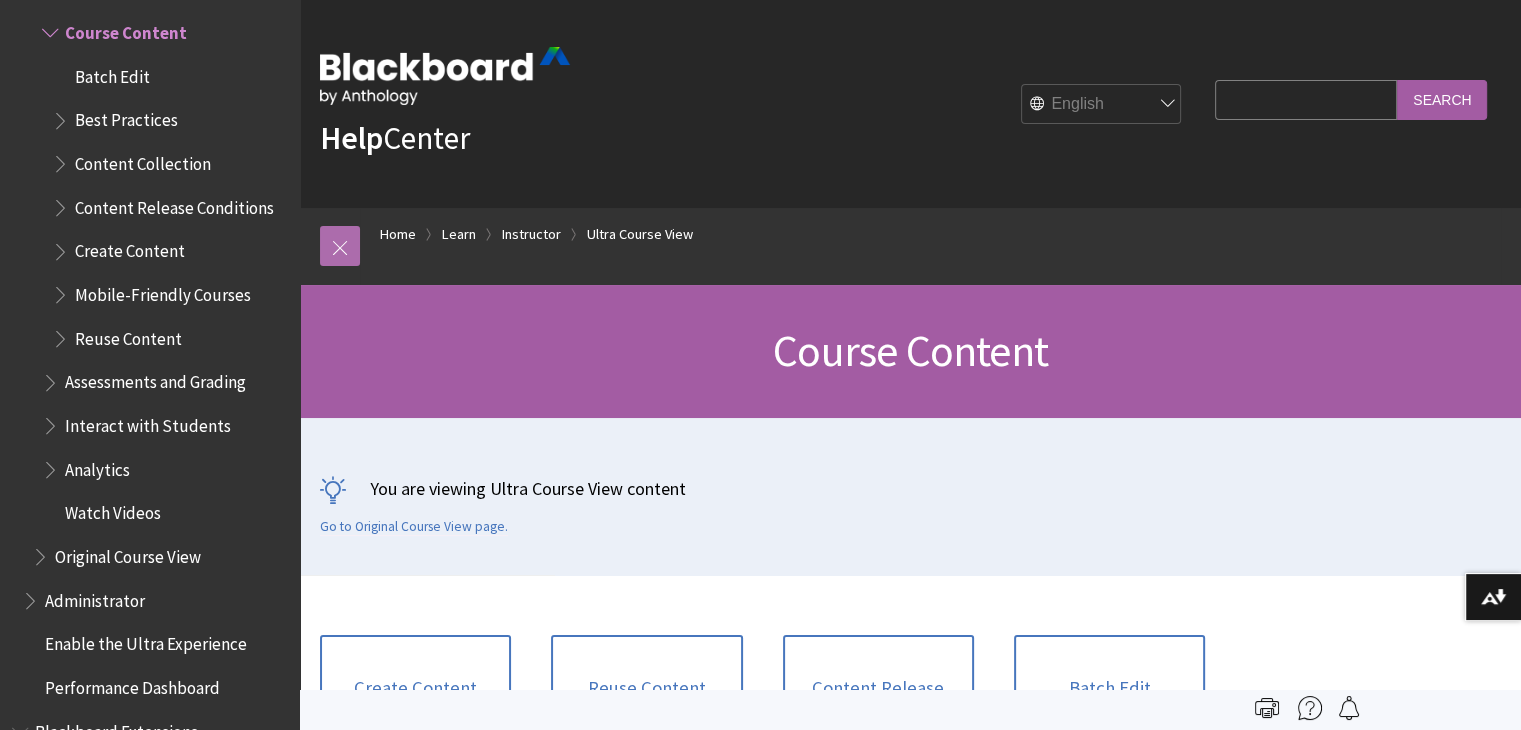 click at bounding box center (340, 246) 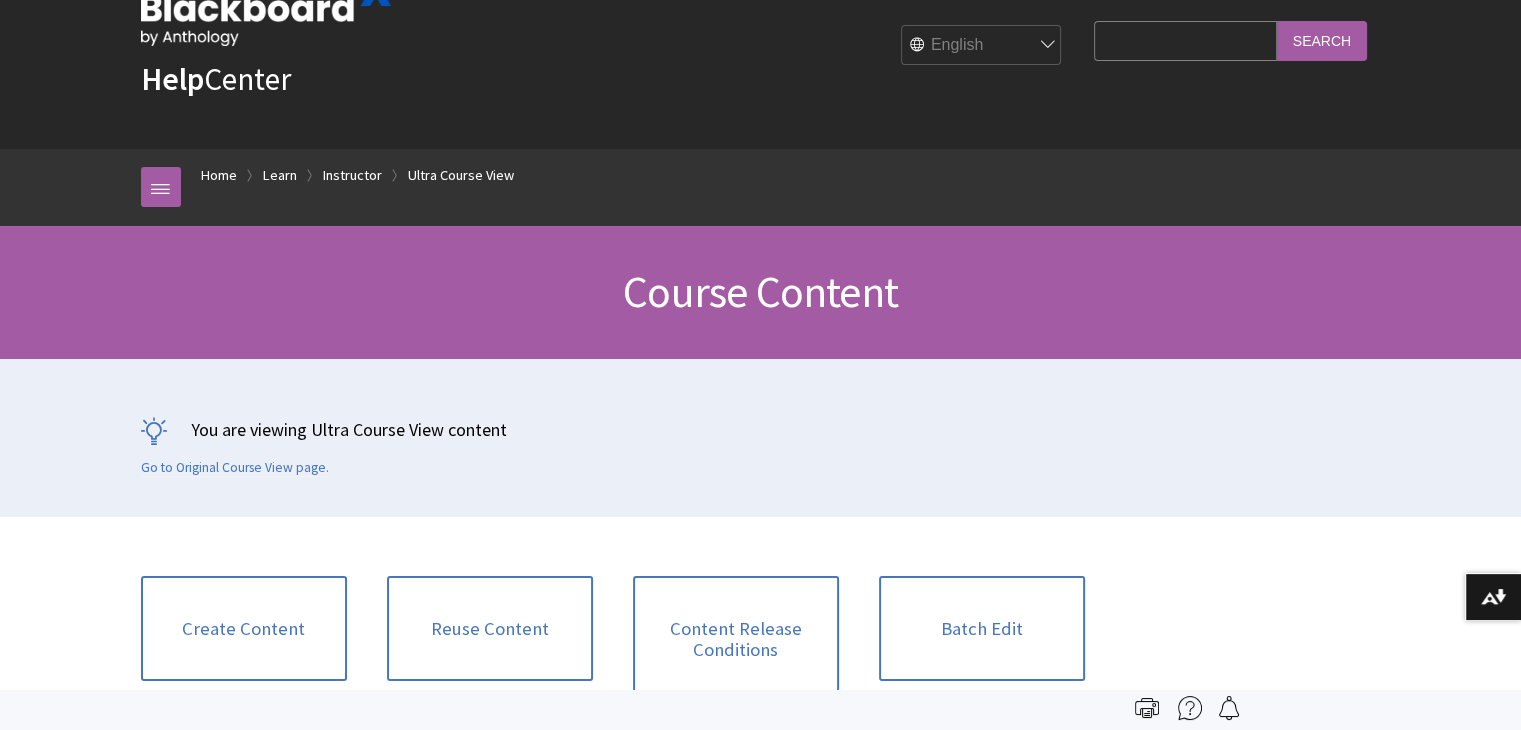 scroll, scrollTop: 0, scrollLeft: 0, axis: both 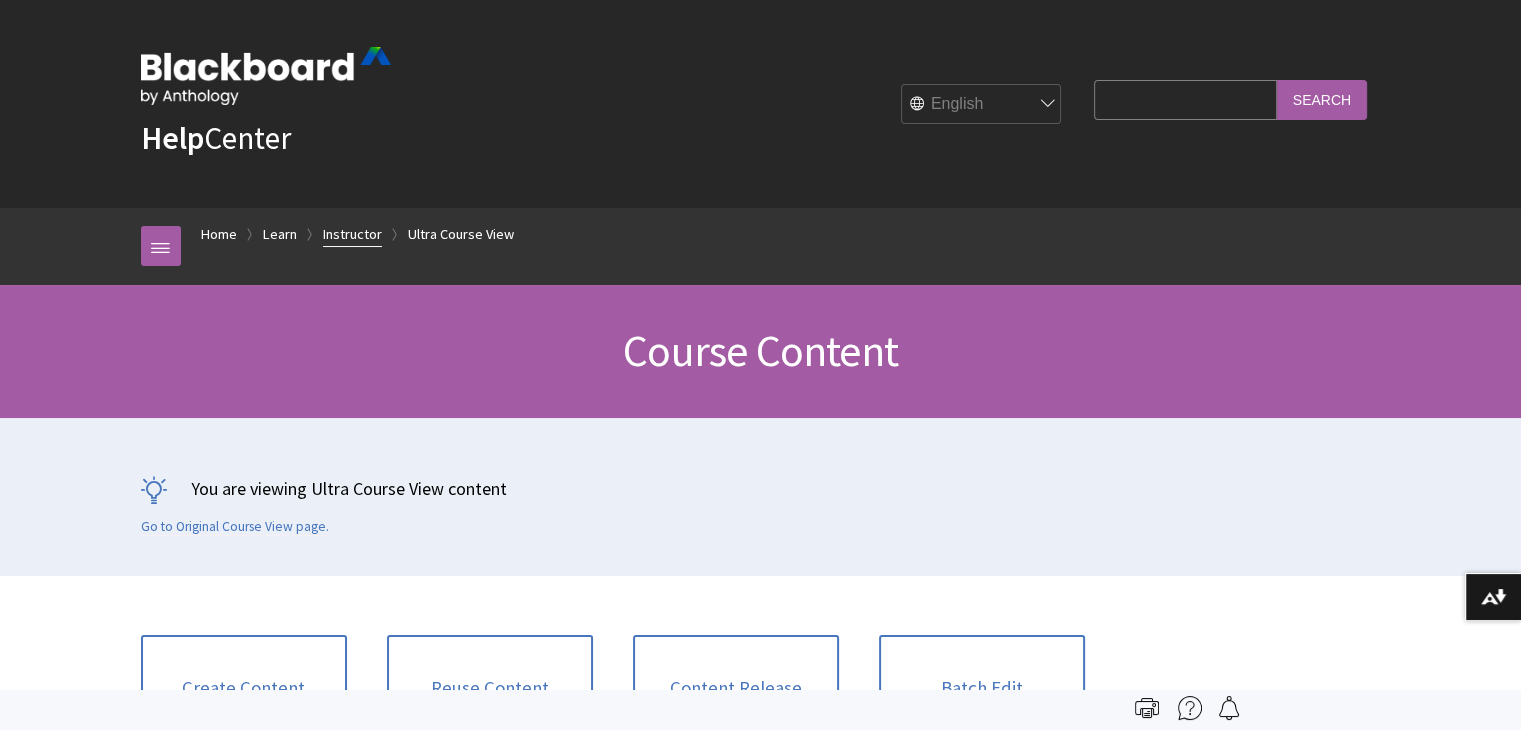 click on "Instructor" at bounding box center [352, 234] 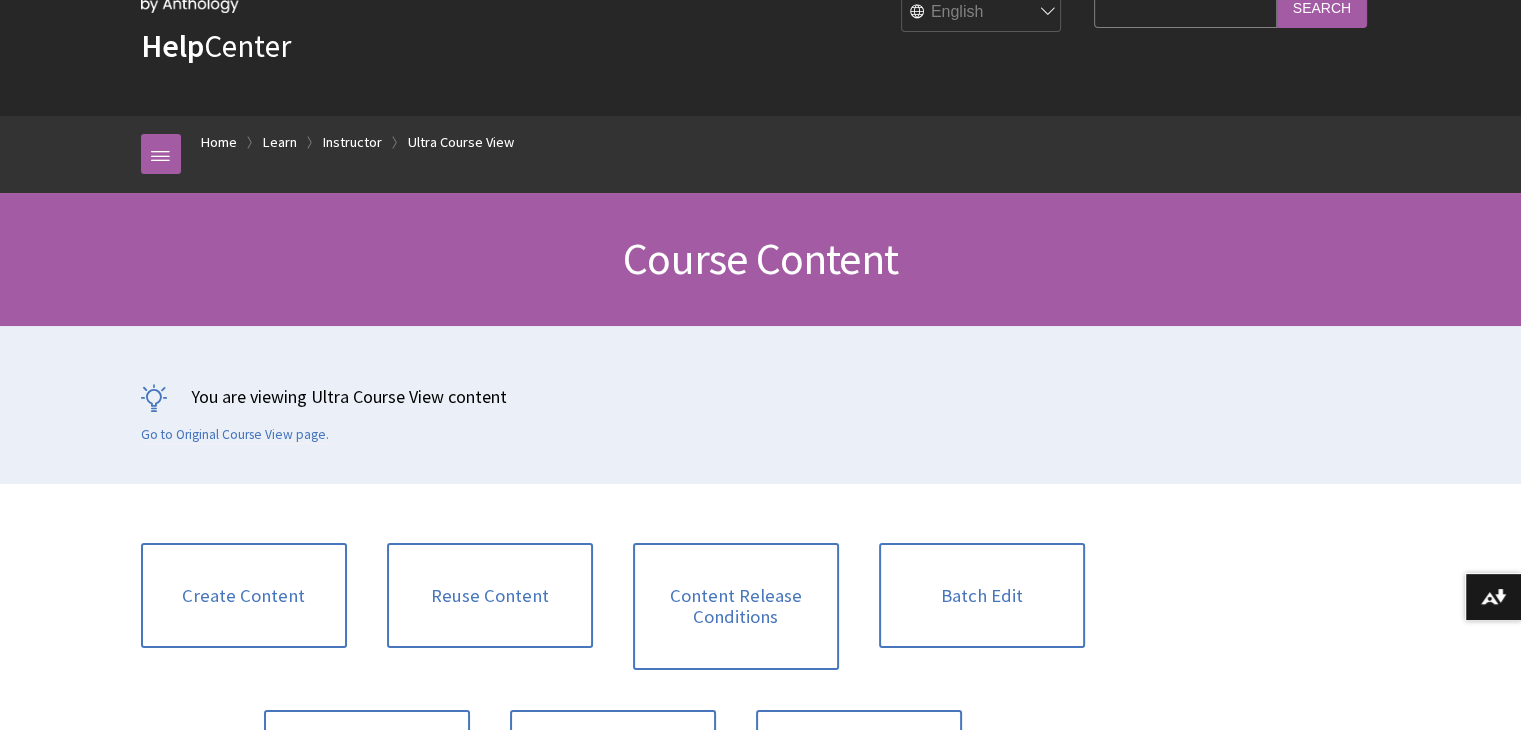 scroll, scrollTop: 200, scrollLeft: 0, axis: vertical 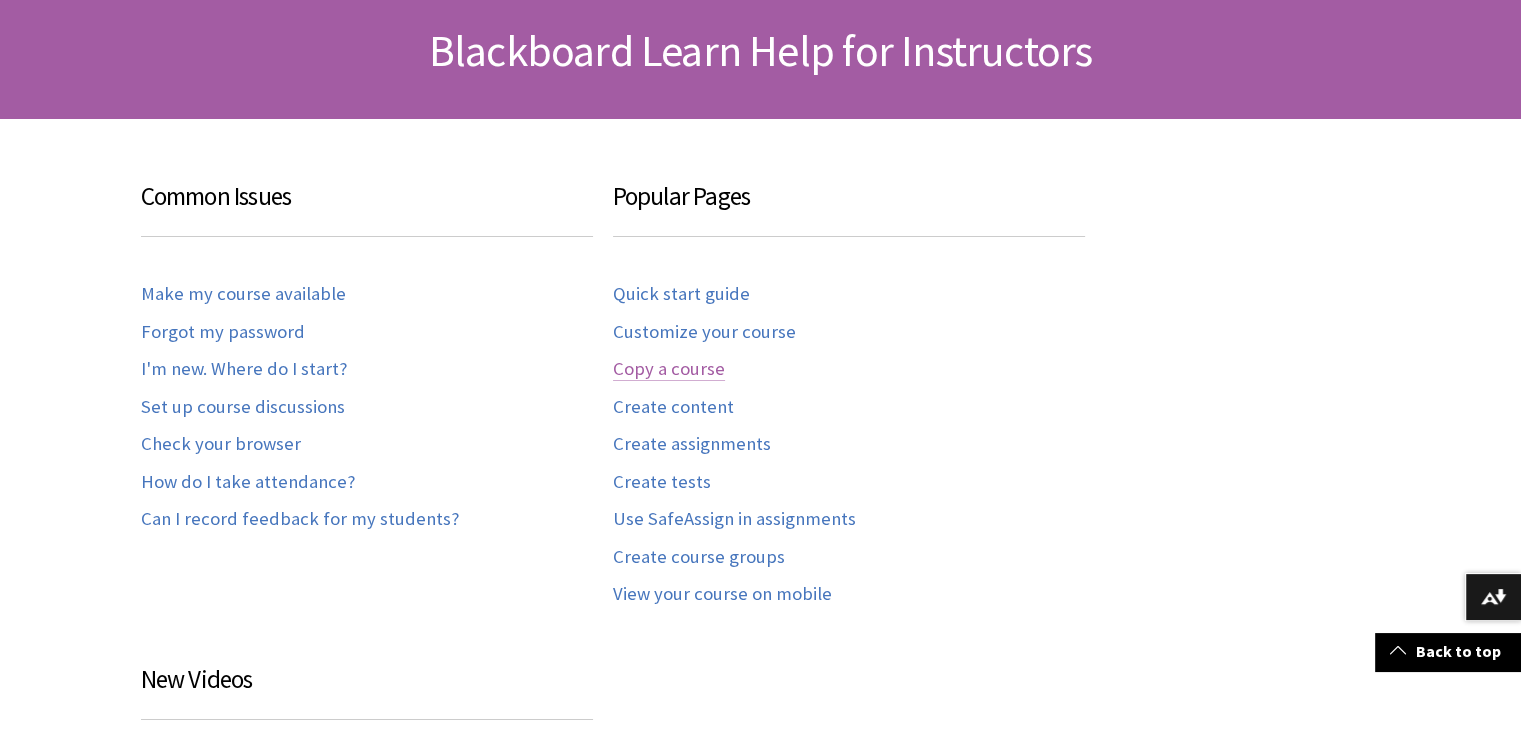 click on "Copy a course" at bounding box center (669, 369) 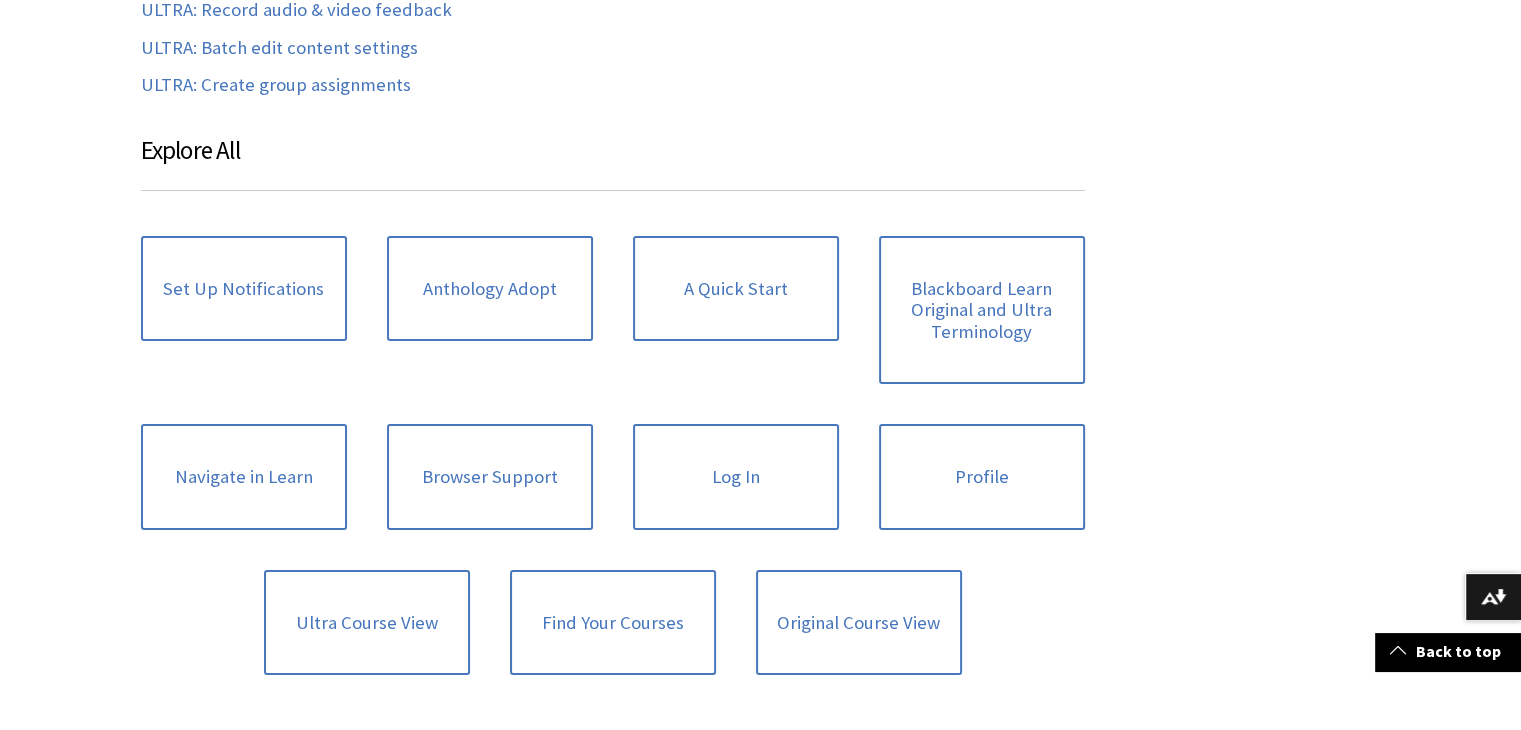 scroll, scrollTop: 1100, scrollLeft: 0, axis: vertical 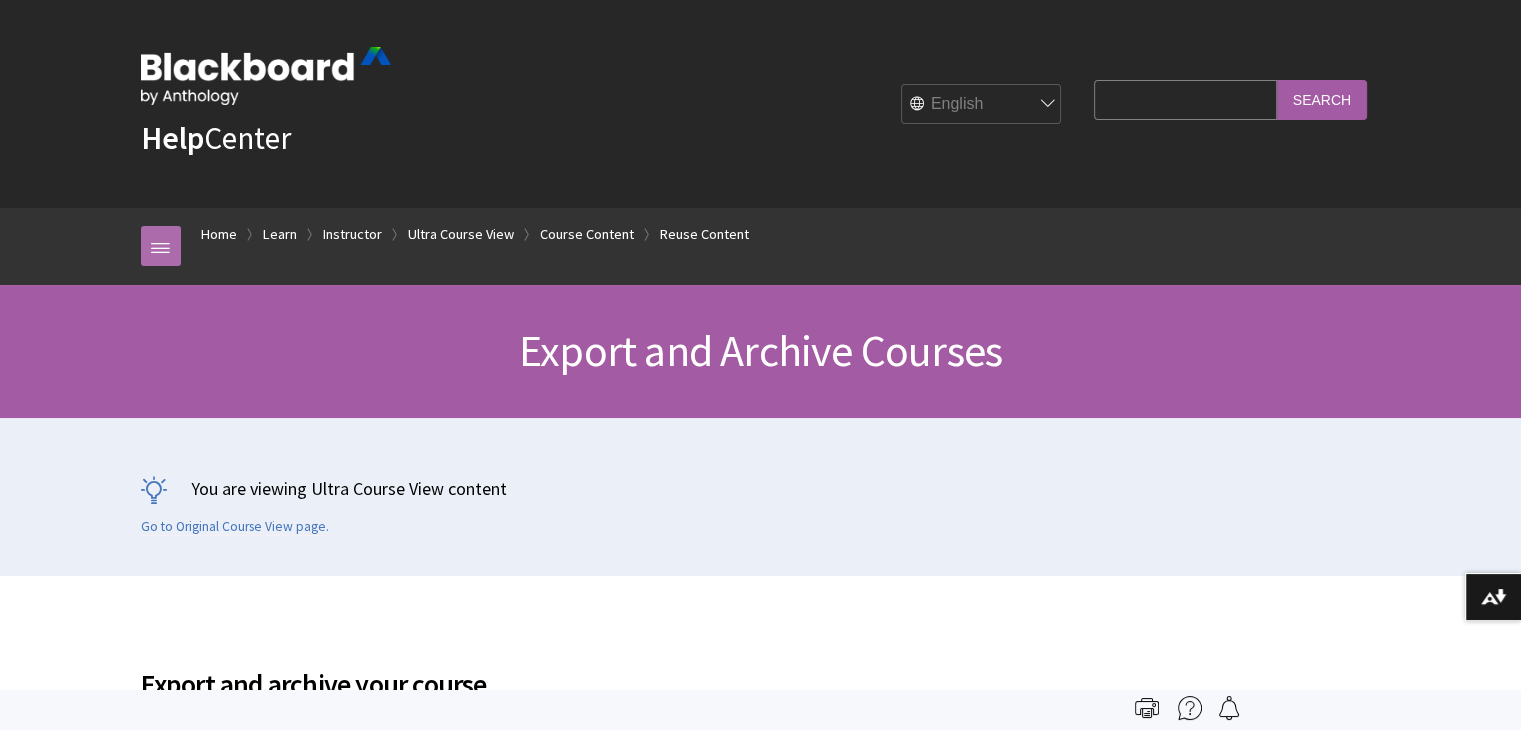 click at bounding box center (161, 246) 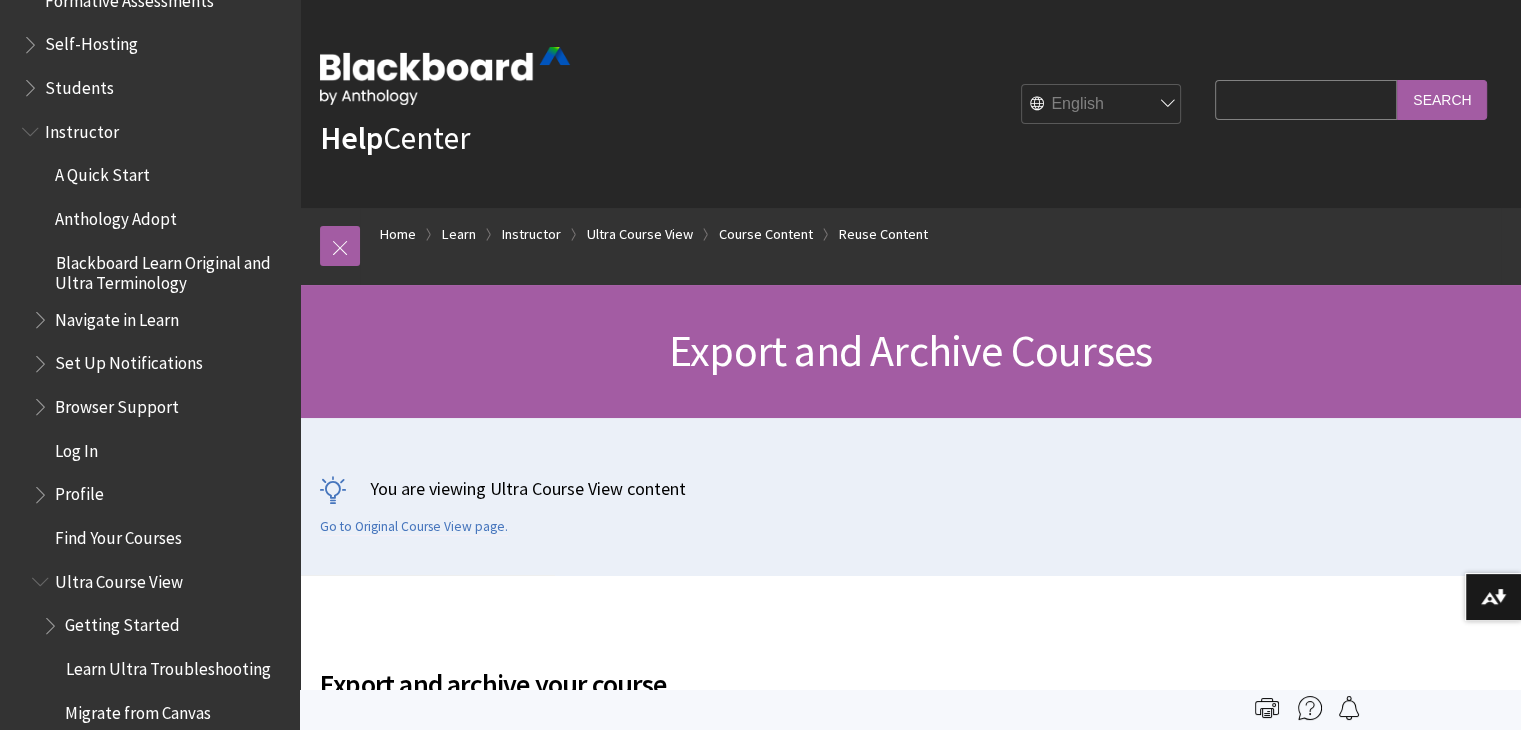 scroll, scrollTop: 2133, scrollLeft: 0, axis: vertical 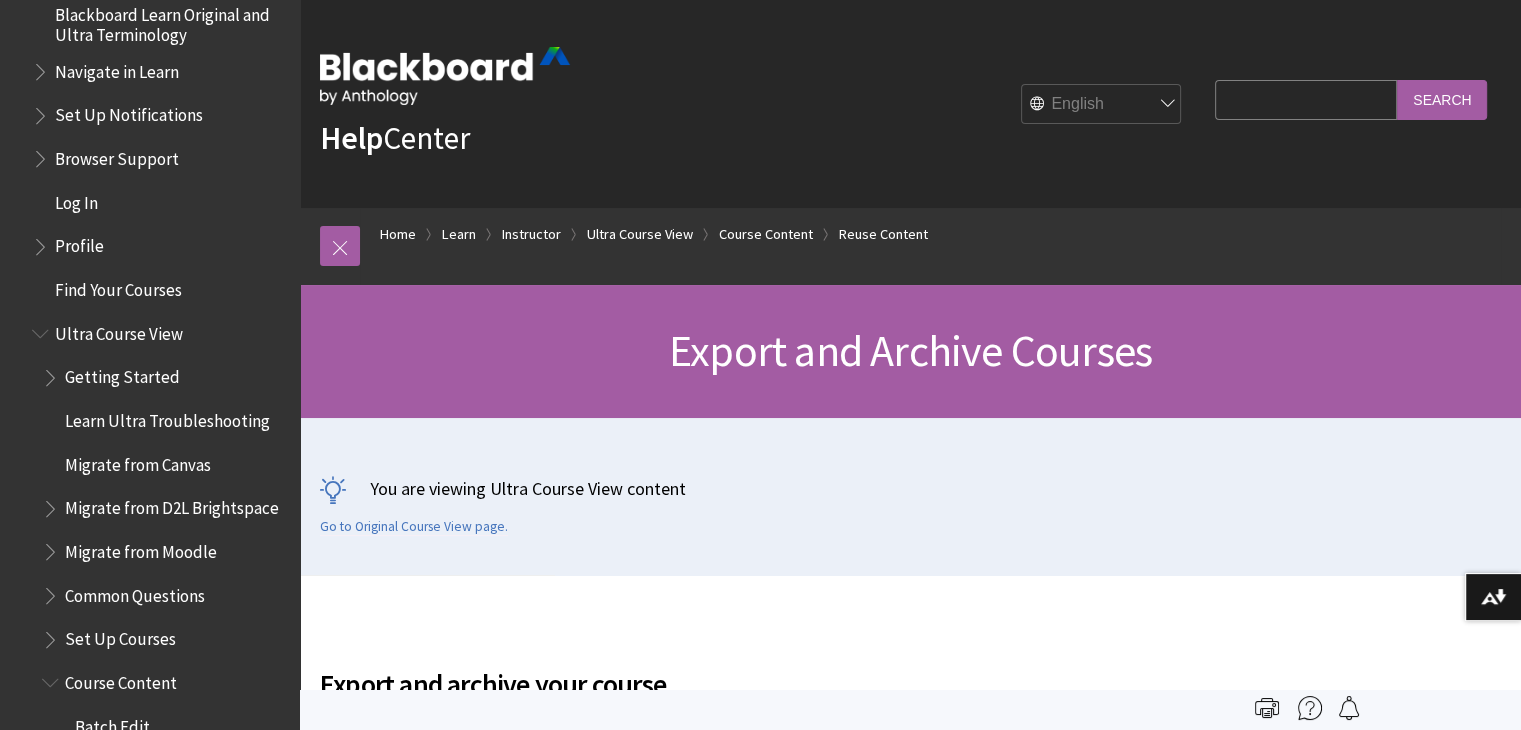 drag, startPoint x: 161, startPoint y: 289, endPoint x: 120, endPoint y: 289, distance: 41 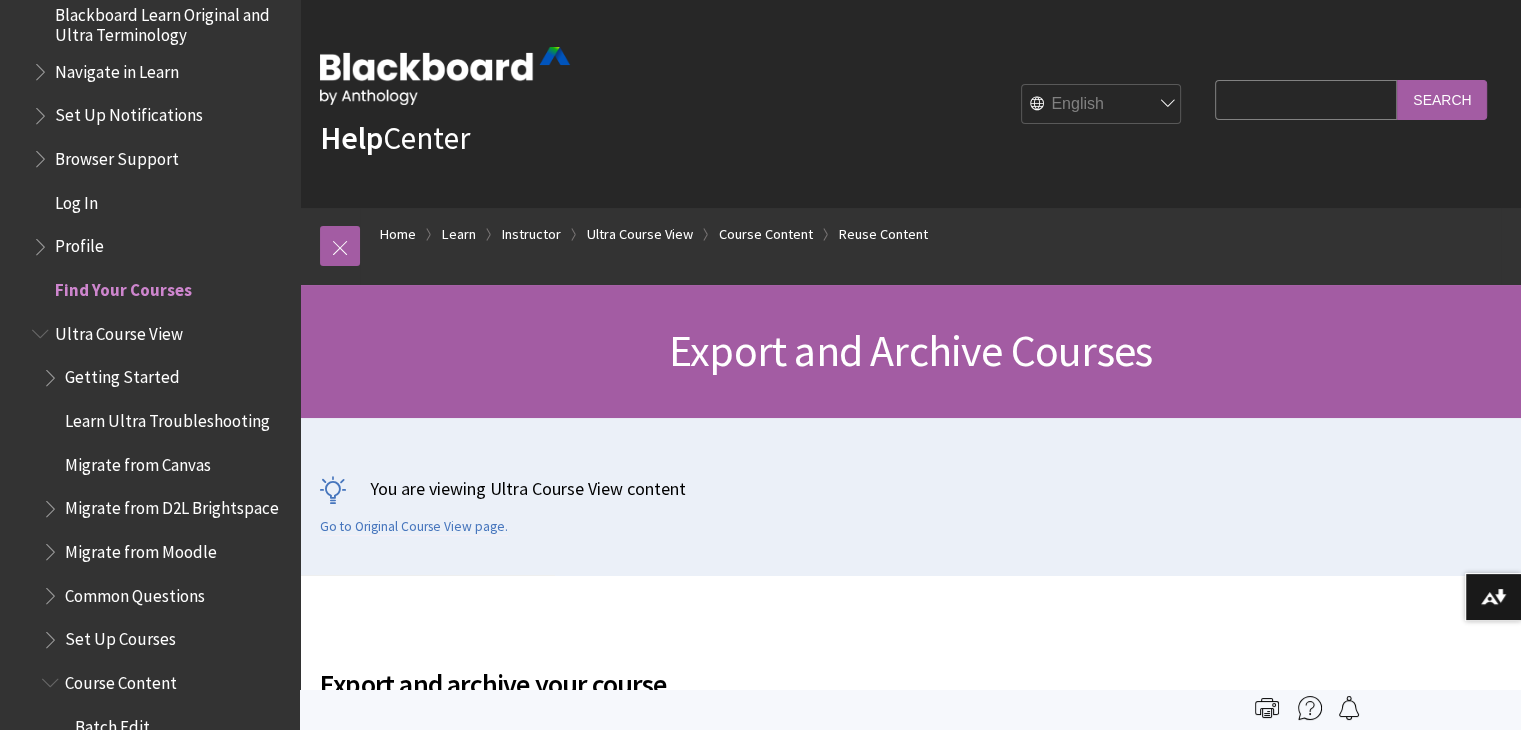 scroll, scrollTop: 1971, scrollLeft: 0, axis: vertical 